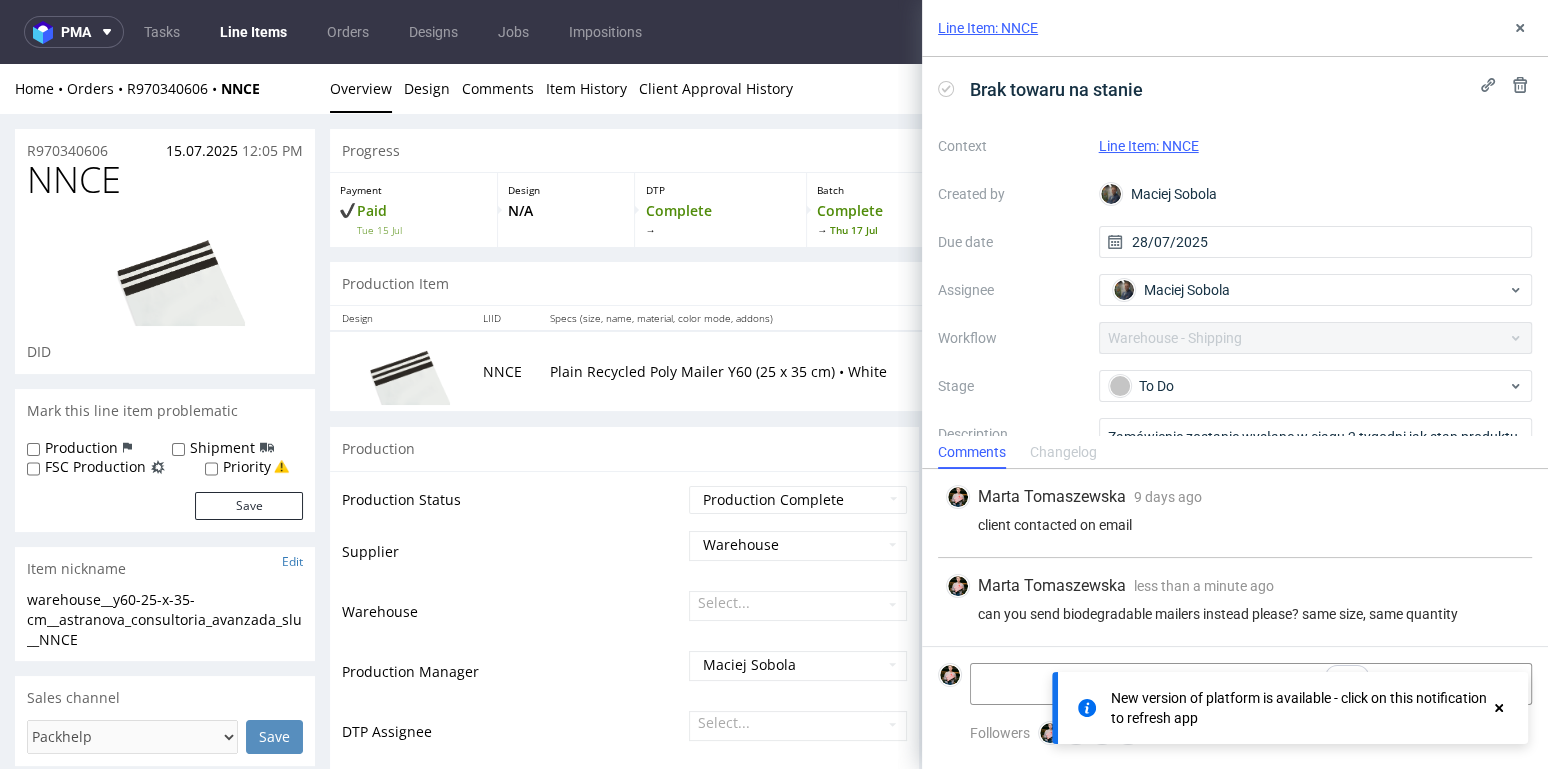 scroll, scrollTop: 865, scrollLeft: 0, axis: vertical 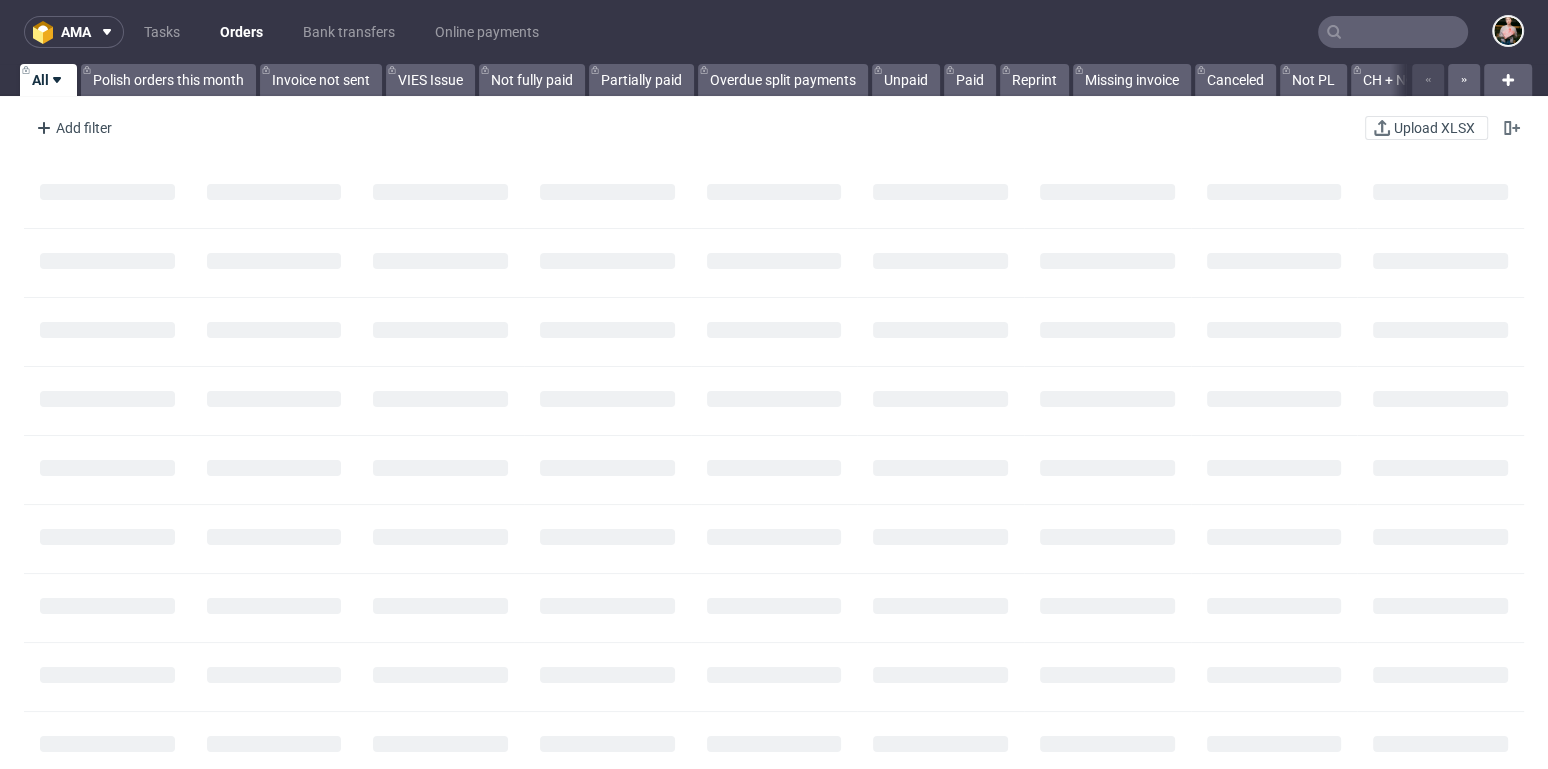 click at bounding box center [1393, 32] 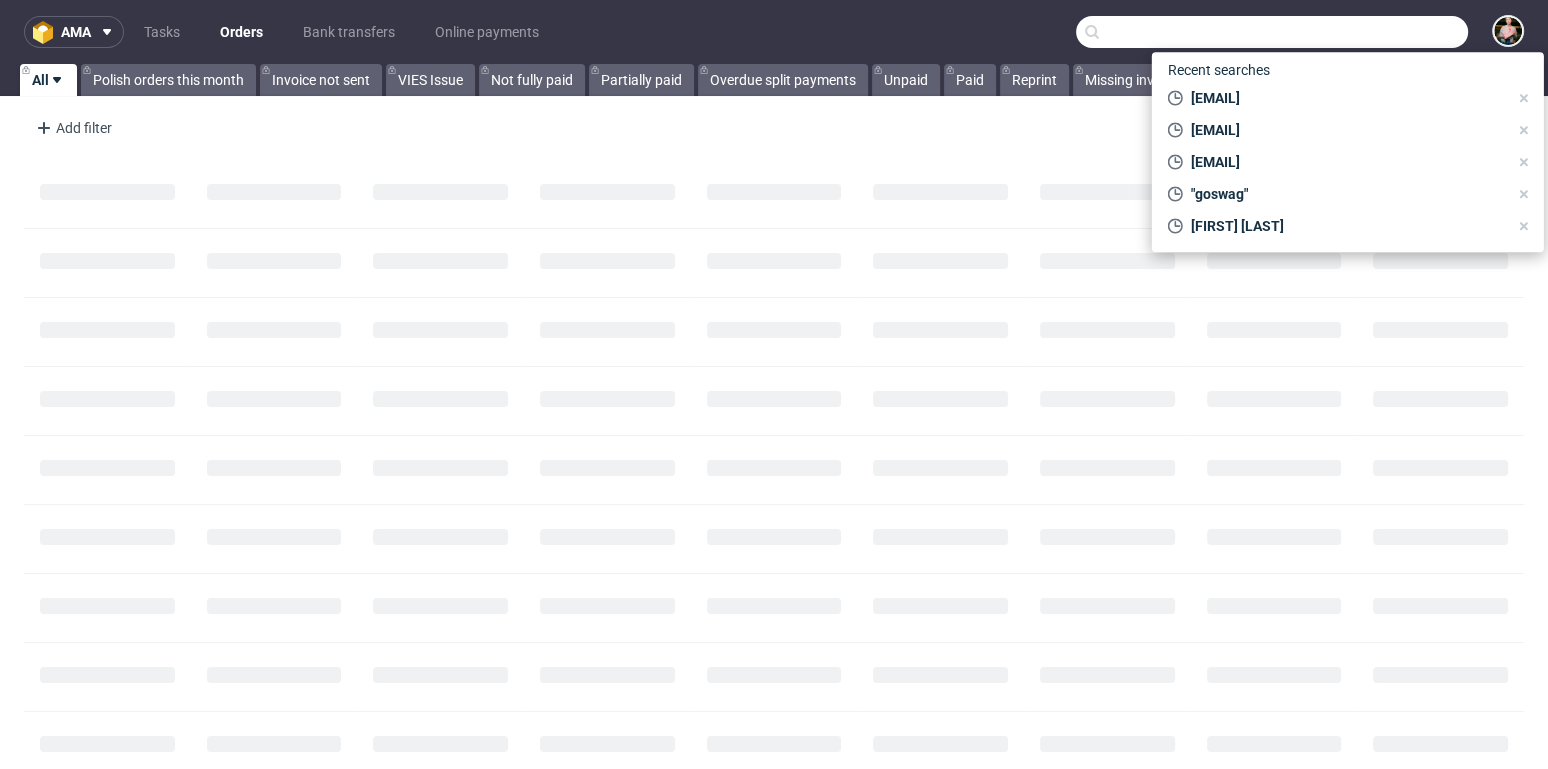 paste on "DTP Issue [ID]" 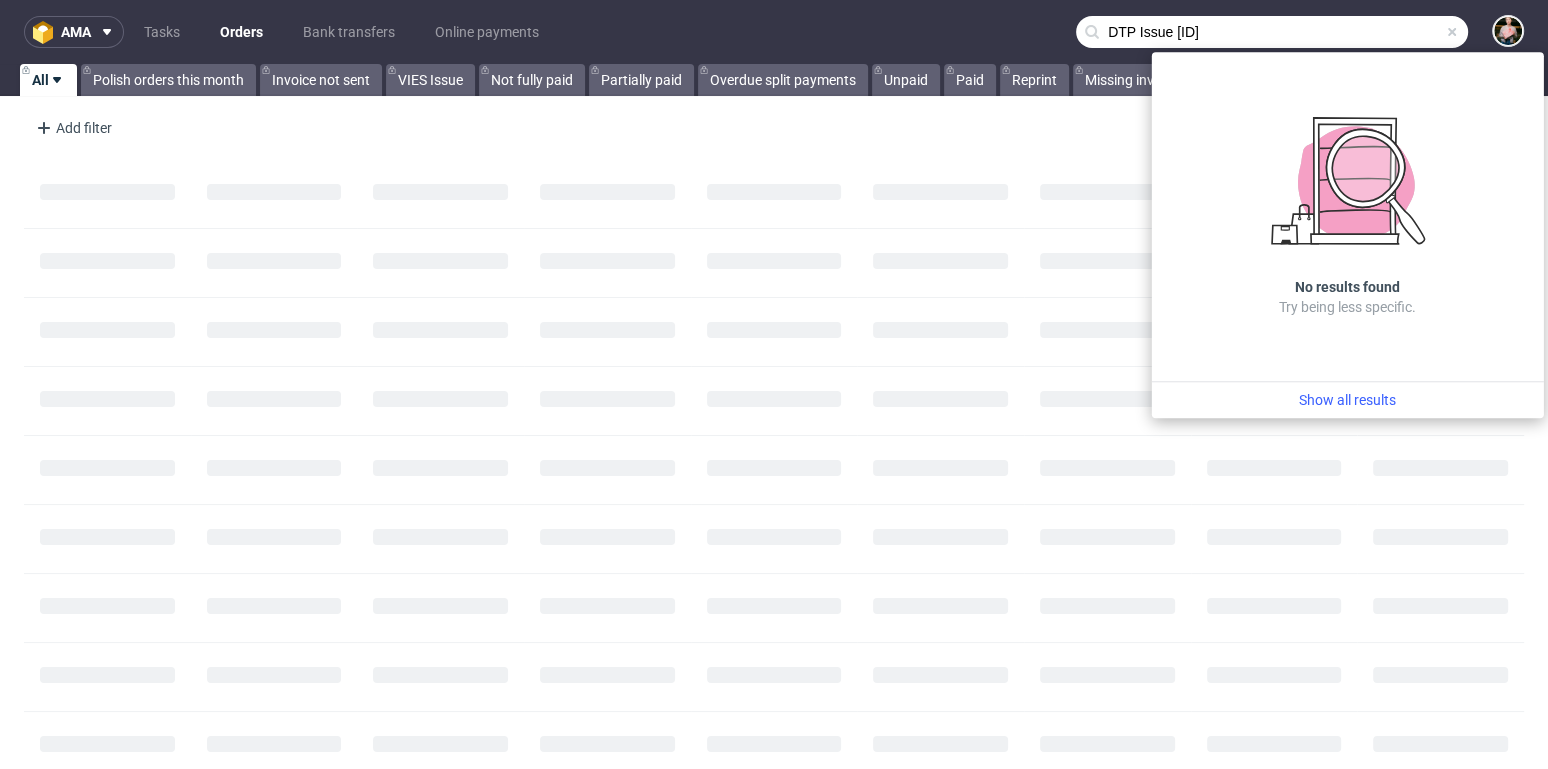 drag, startPoint x: 1159, startPoint y: 36, endPoint x: 975, endPoint y: 34, distance: 184.01086 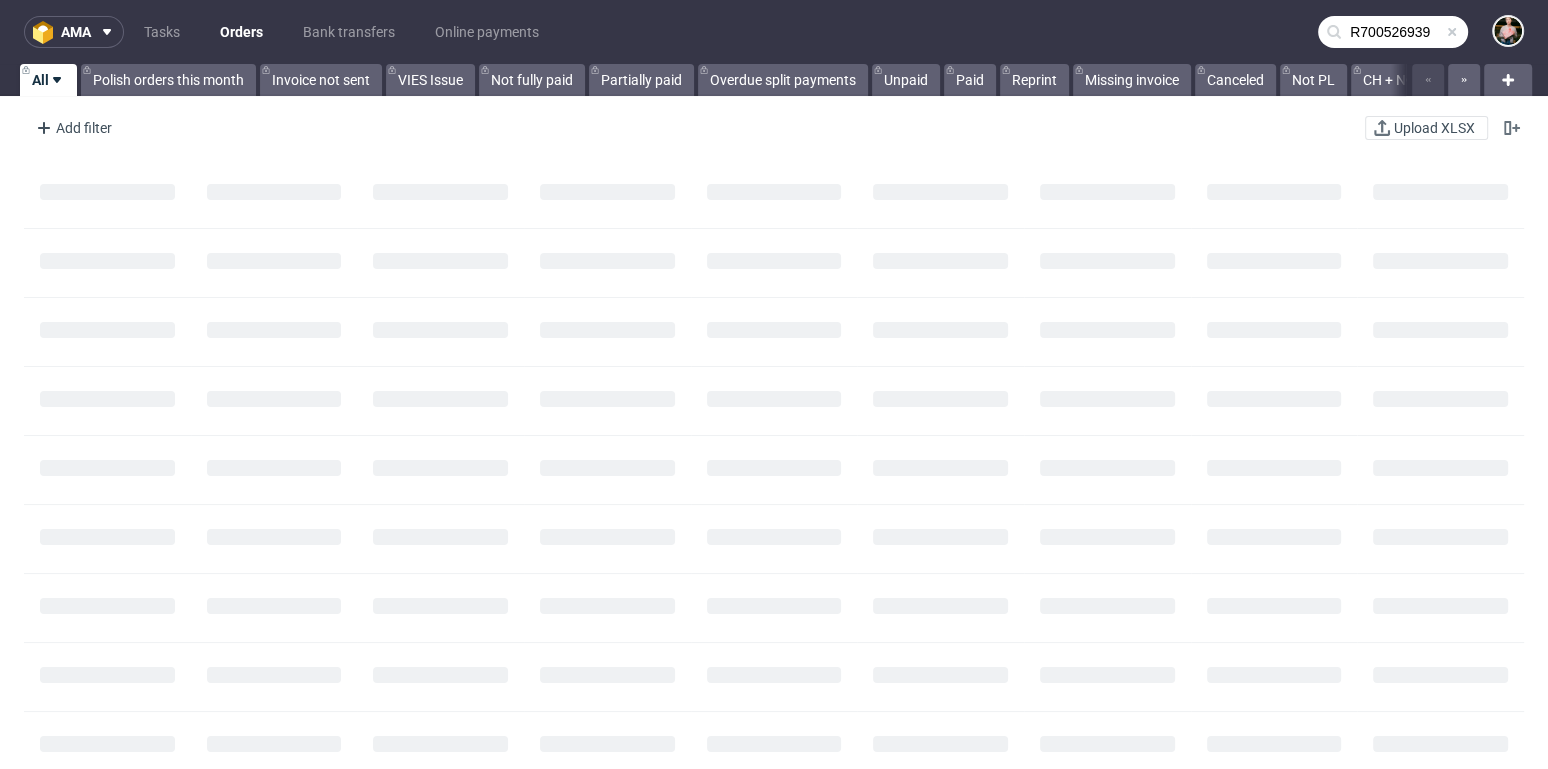 type on "R700526939" 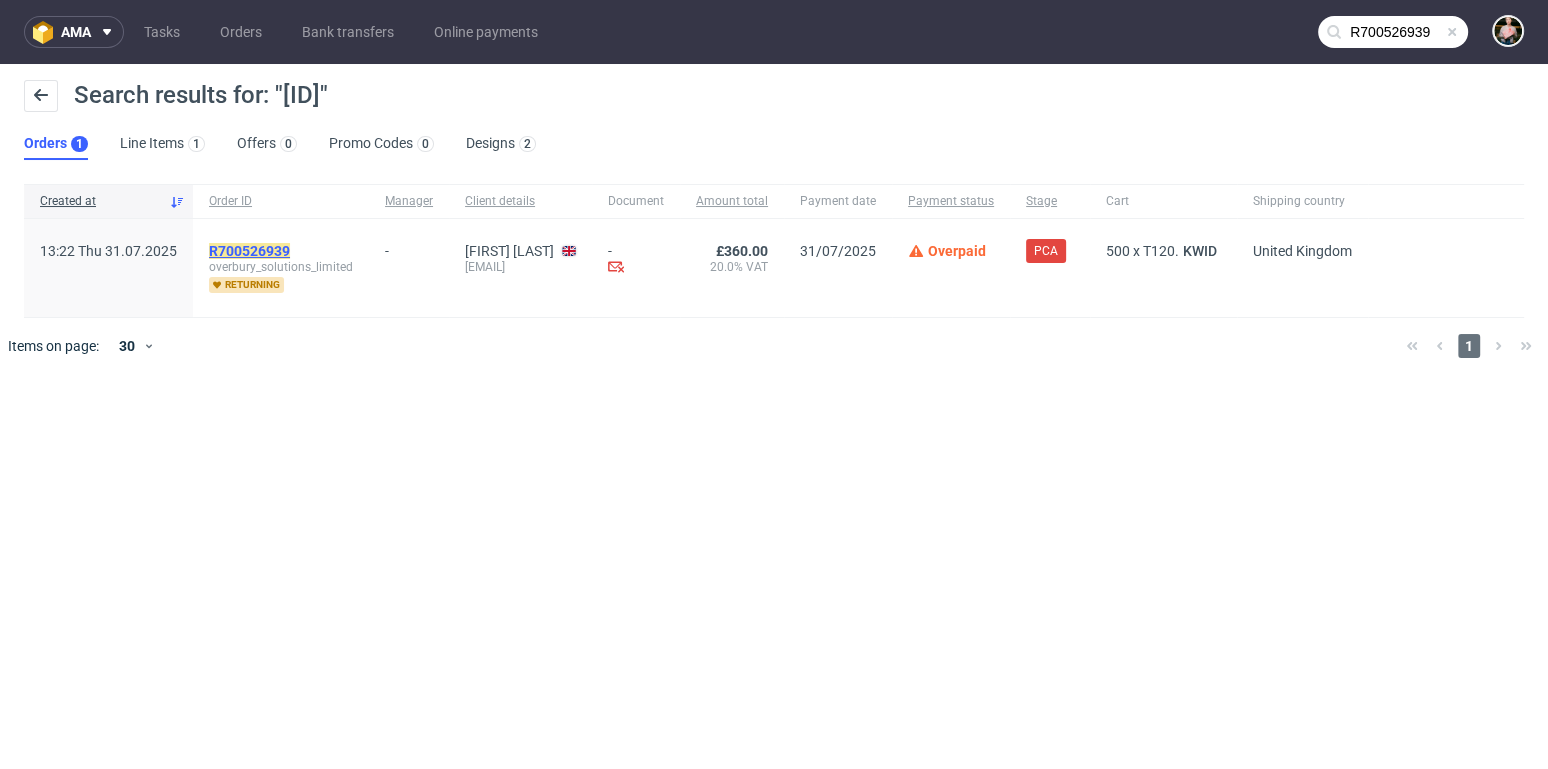 click on "R700526939" 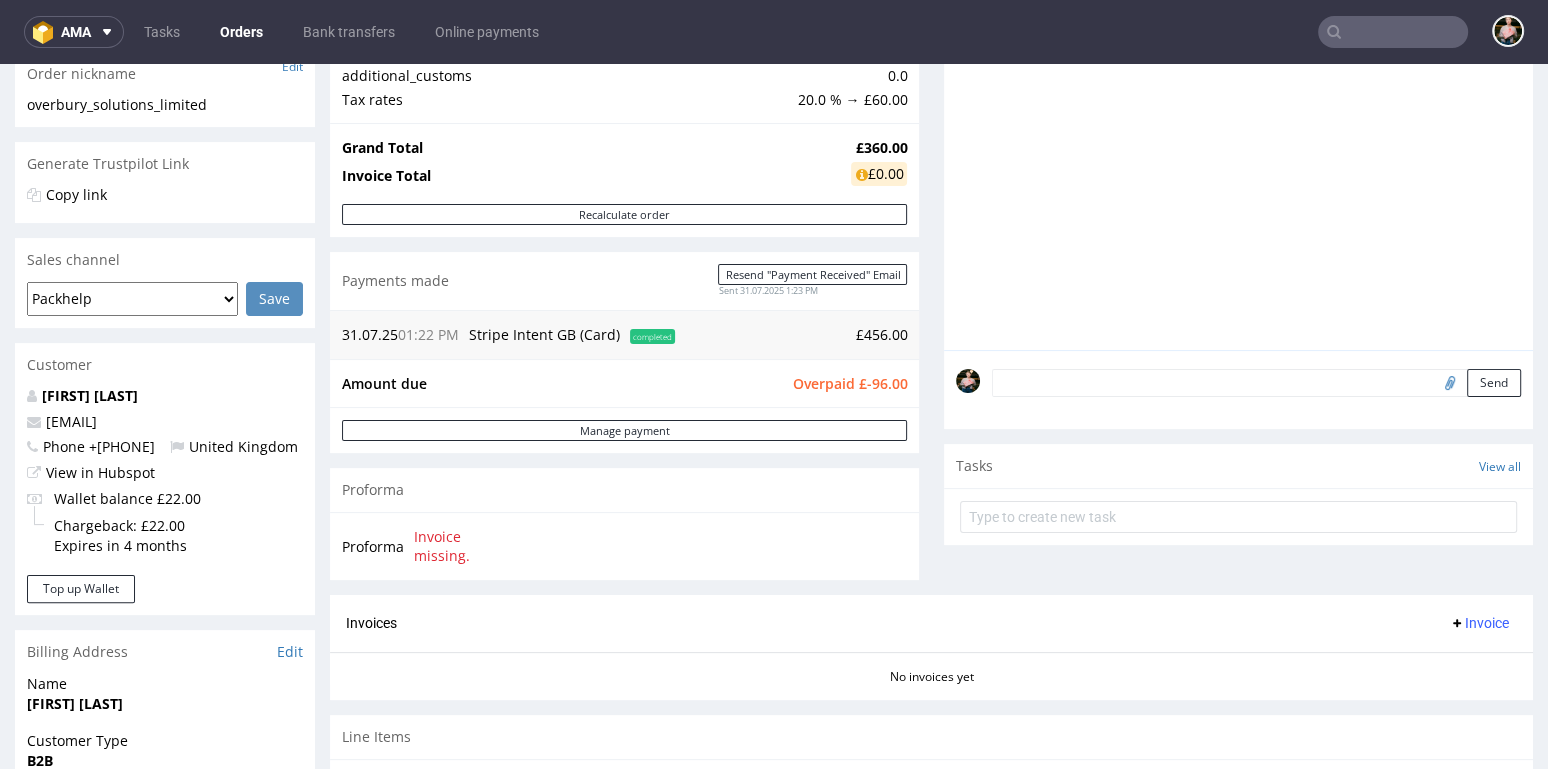 scroll, scrollTop: 597, scrollLeft: 0, axis: vertical 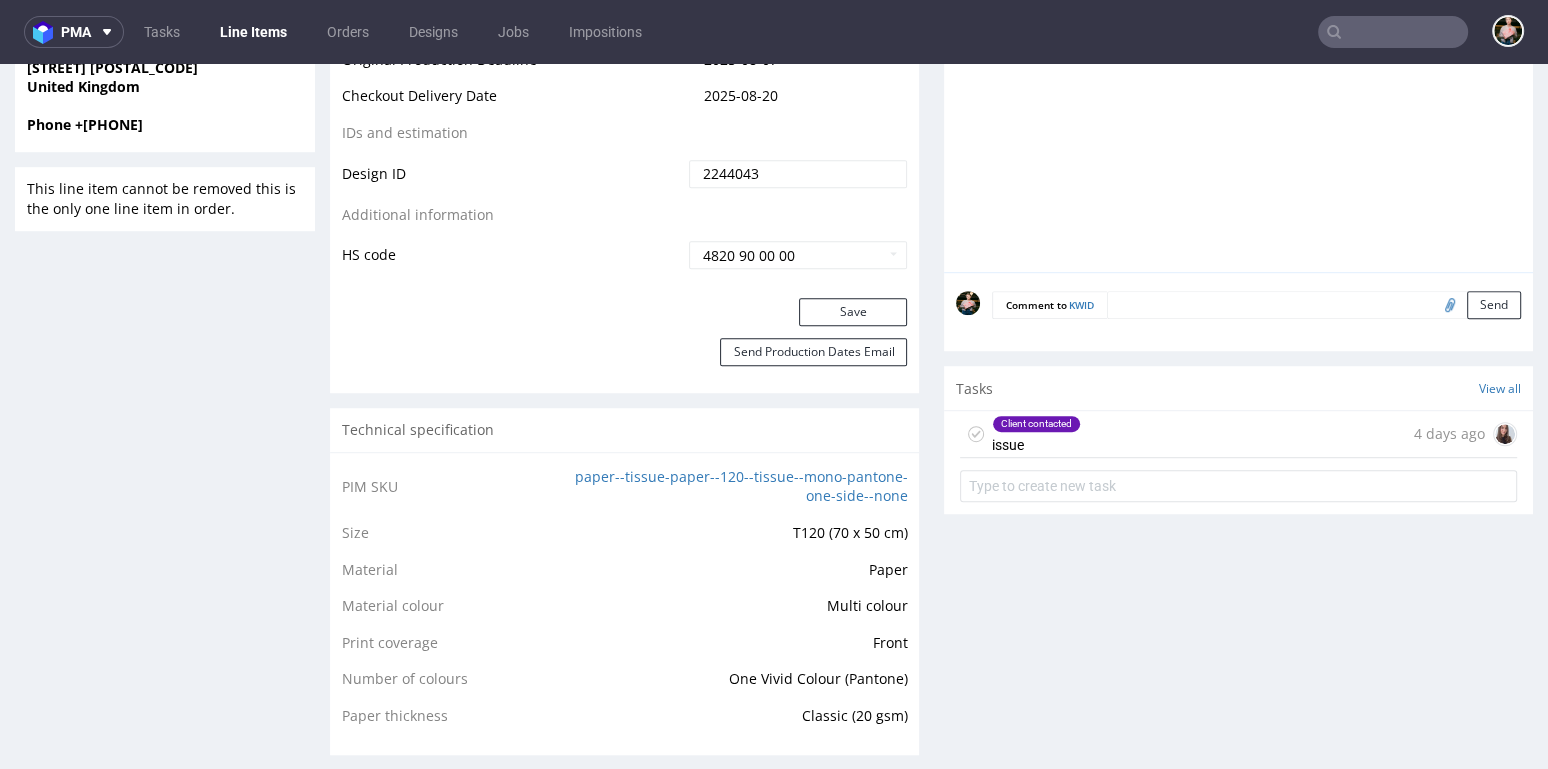 click on "Client contacted issue 4 days ago" at bounding box center (1238, 434) 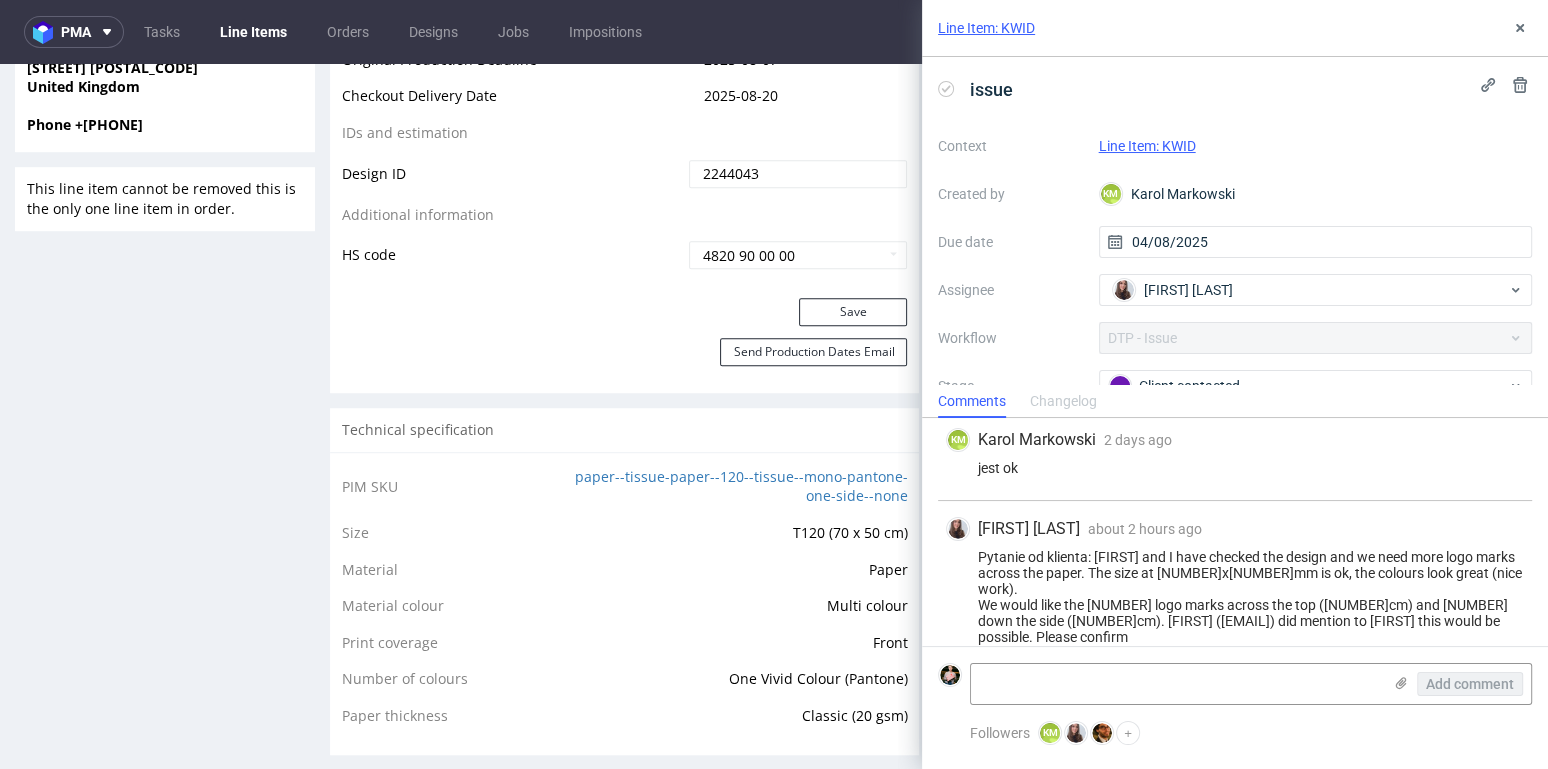 scroll, scrollTop: 938, scrollLeft: 0, axis: vertical 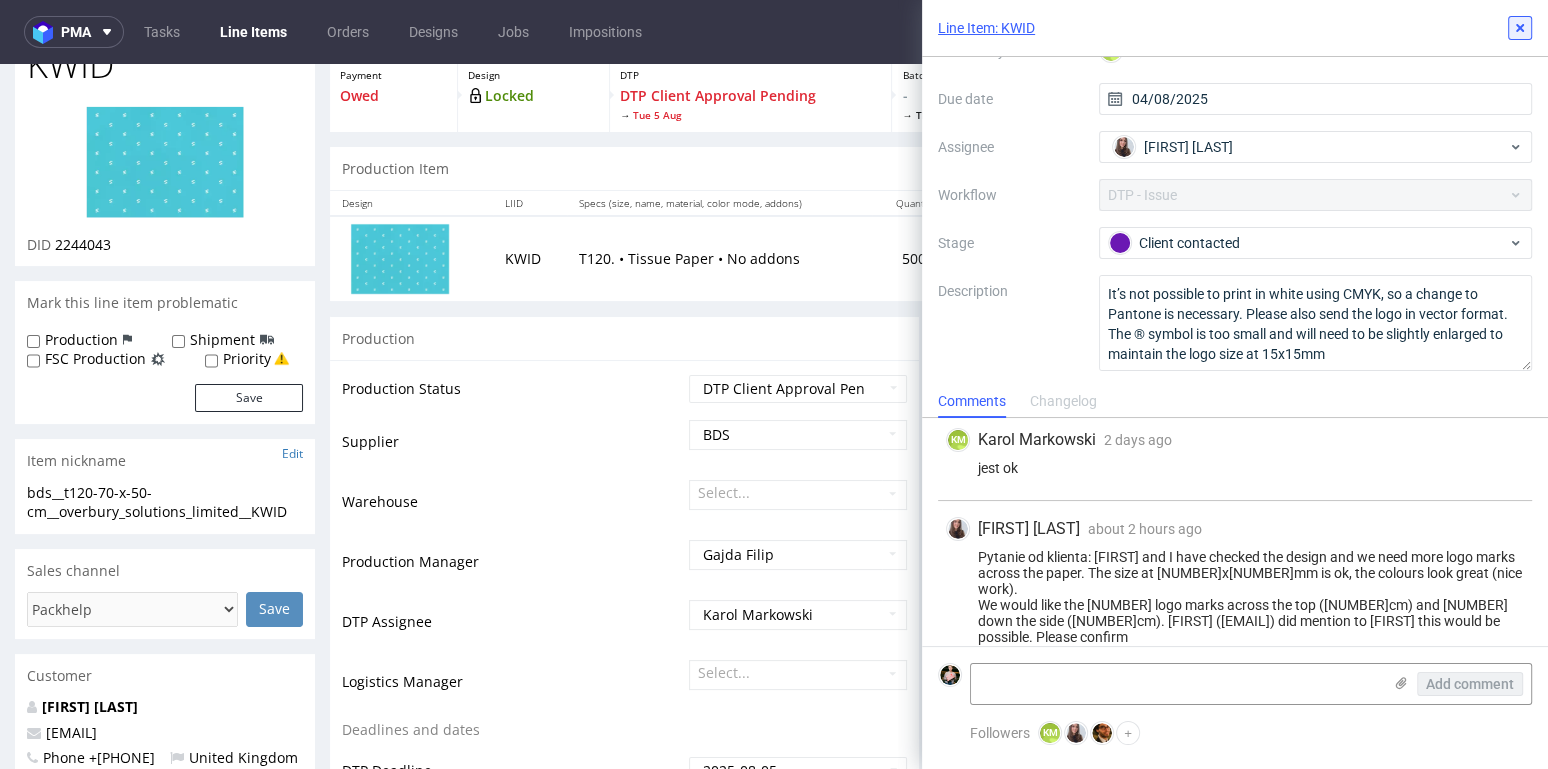 click 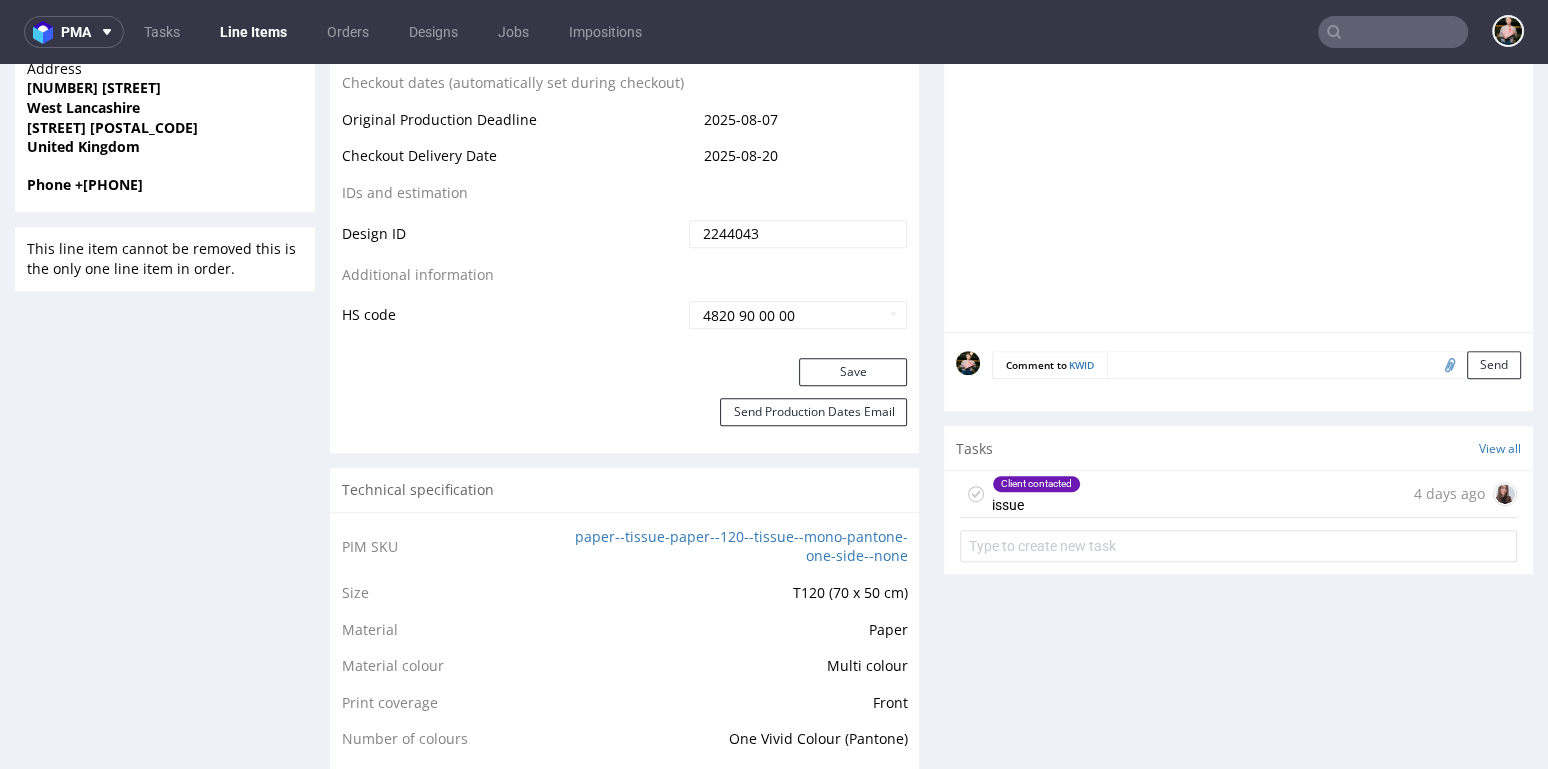 scroll, scrollTop: 1055, scrollLeft: 0, axis: vertical 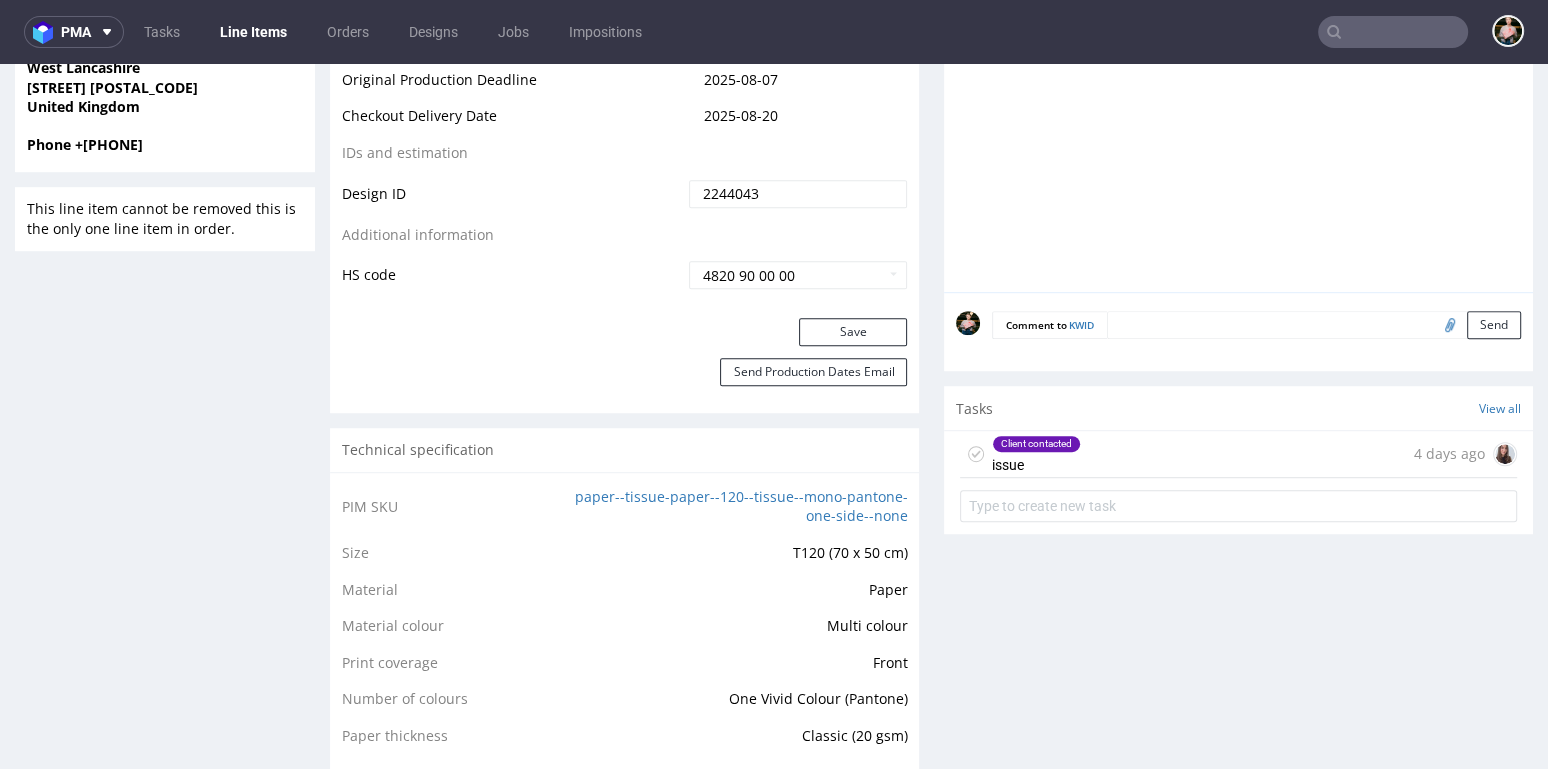 click on "Client contacted issue 4 days ago" at bounding box center (1238, 454) 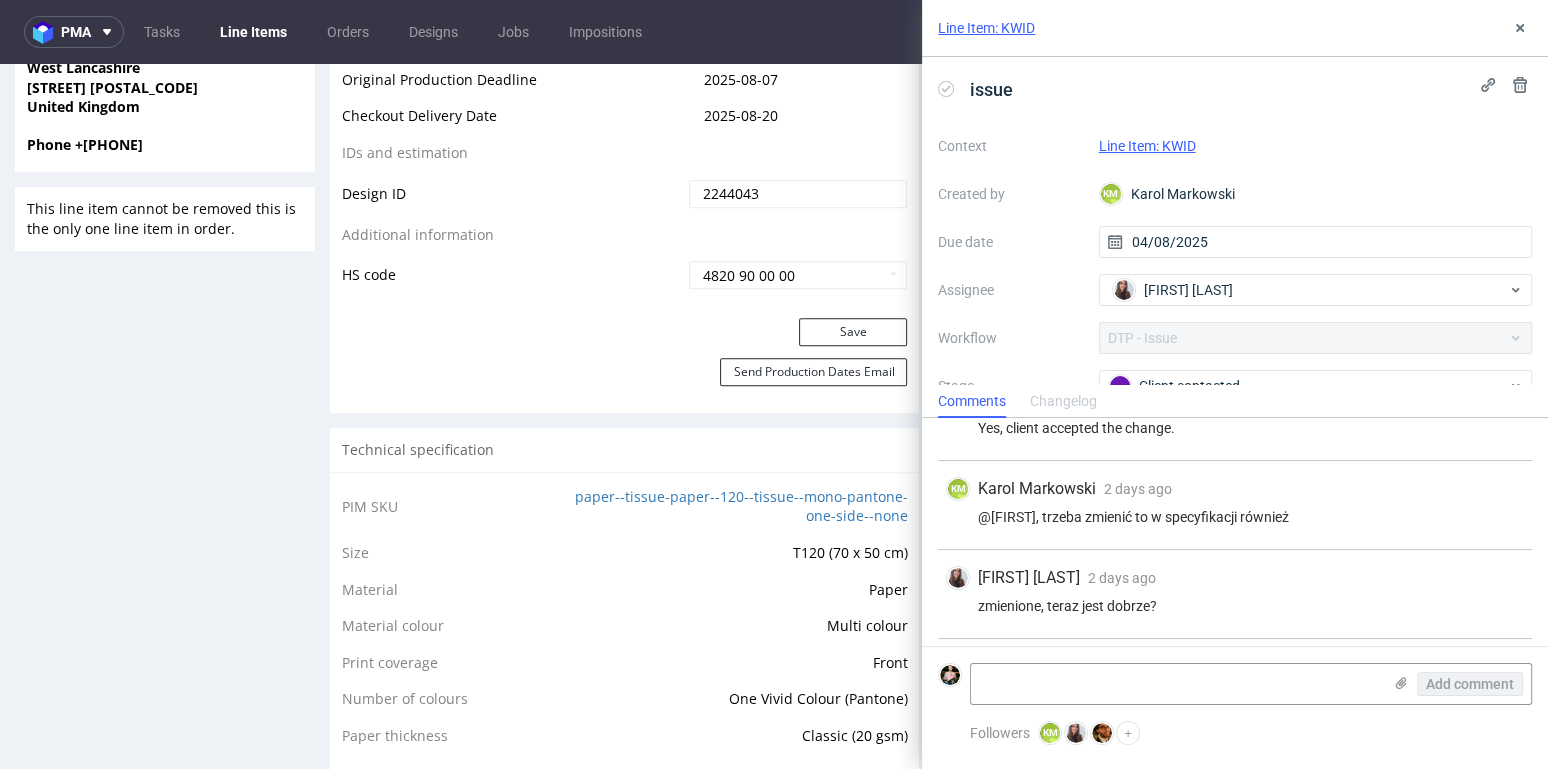 scroll, scrollTop: 982, scrollLeft: 0, axis: vertical 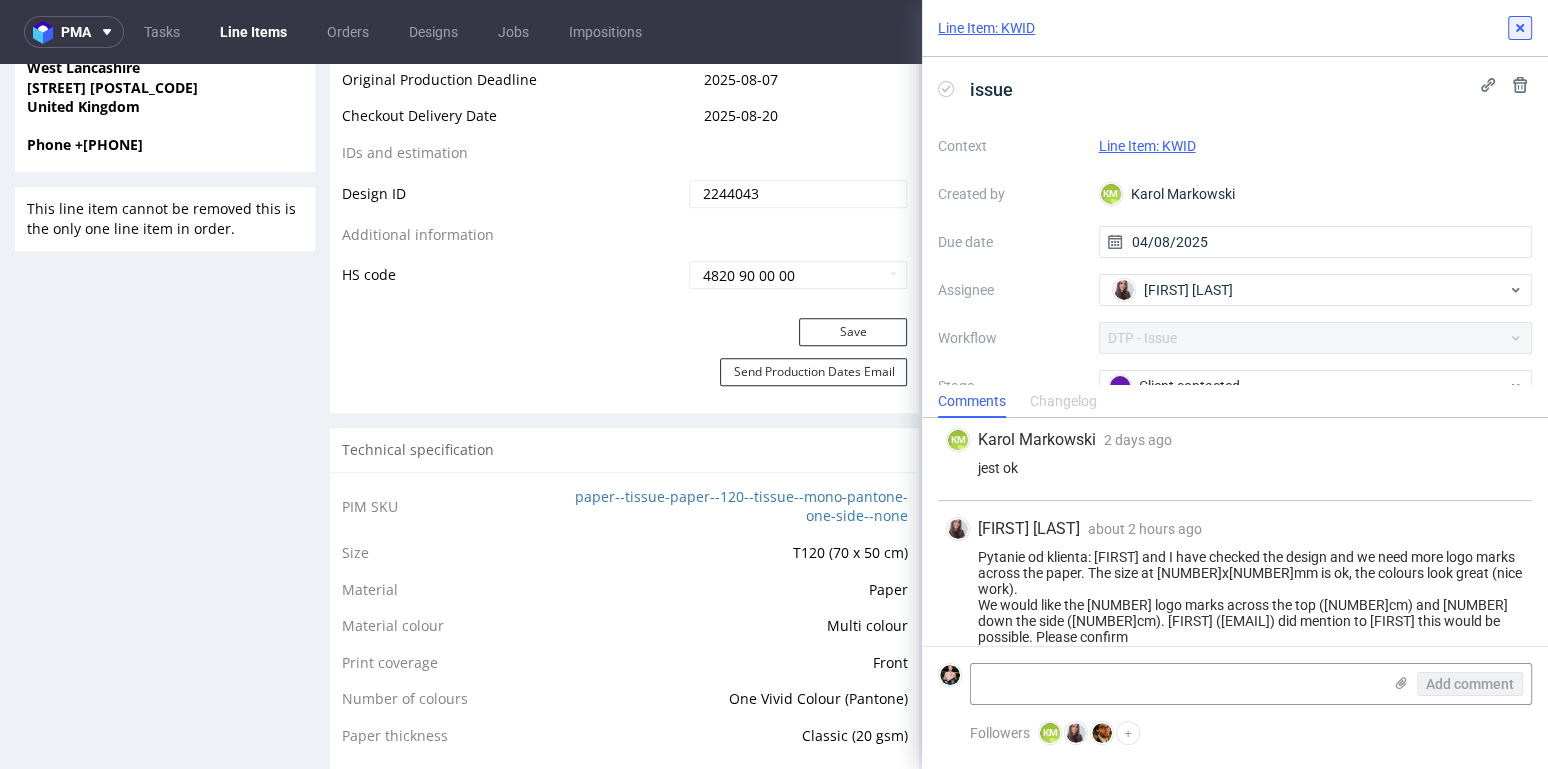 click at bounding box center [1520, 28] 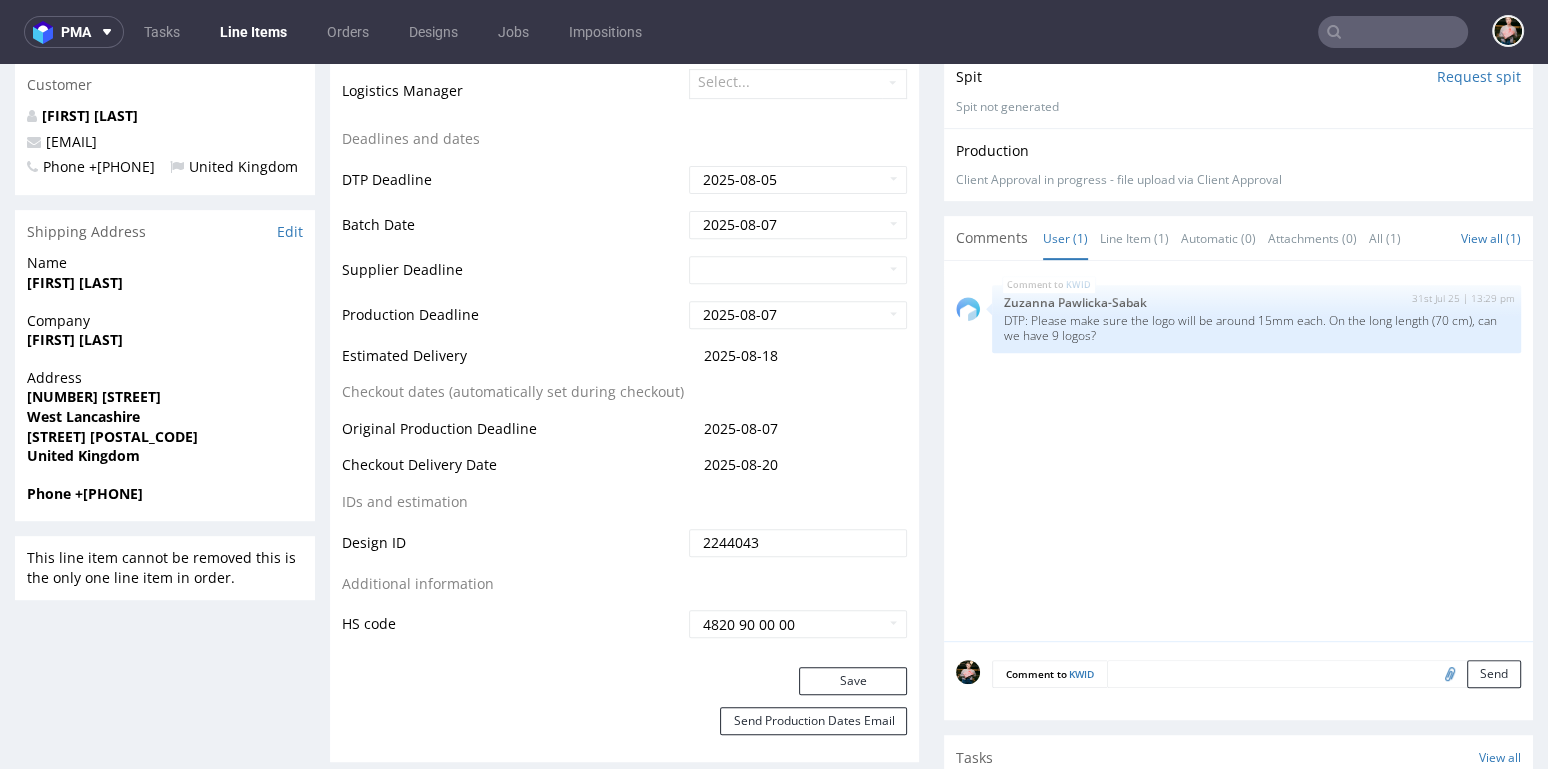 scroll, scrollTop: 0, scrollLeft: 0, axis: both 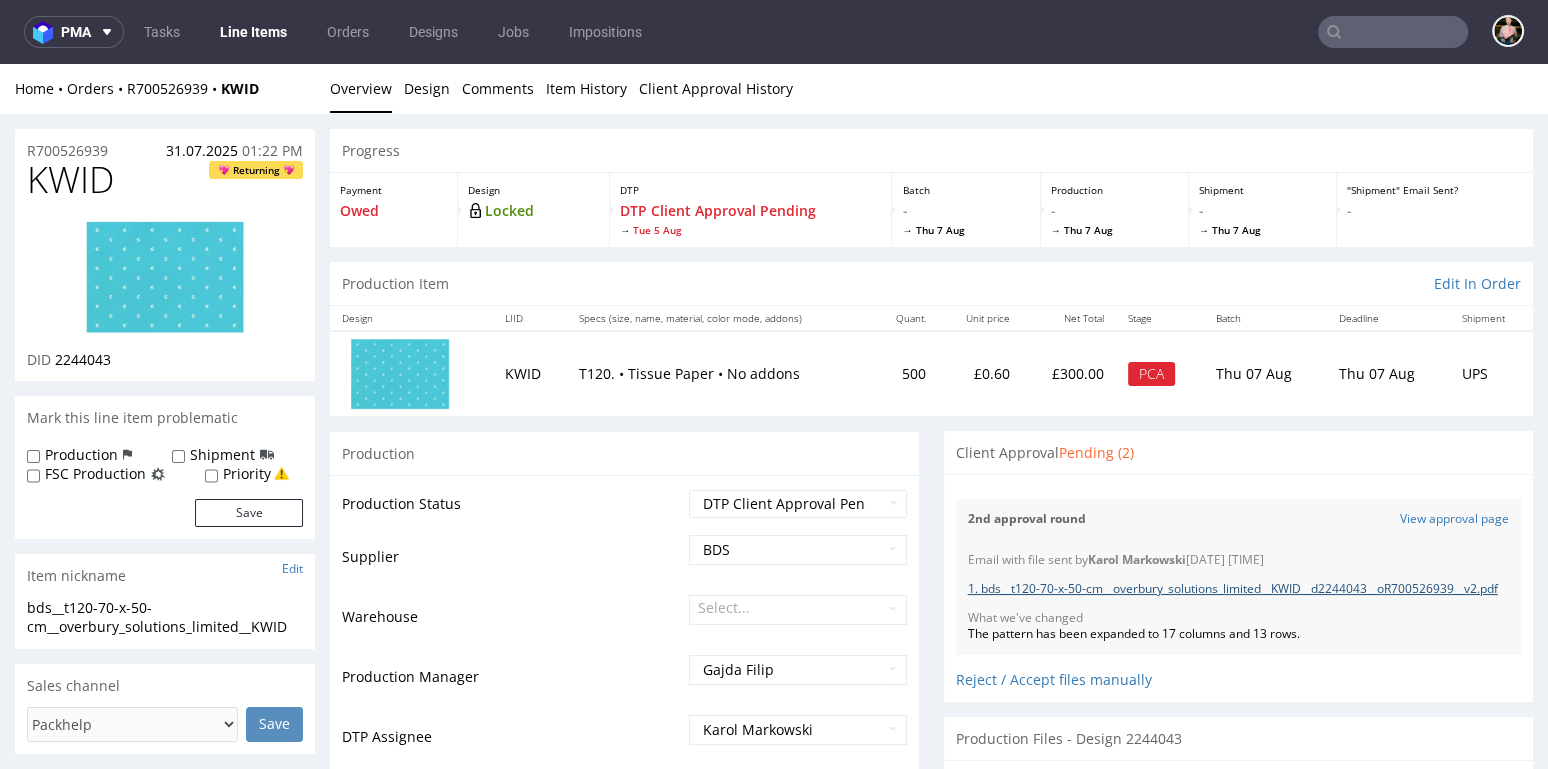 click on "1. bds__t120-70-x-50-cm__overbury_solutions_limited__KWID__d2244043__oR700526939__v2.pdf" at bounding box center [1233, 588] 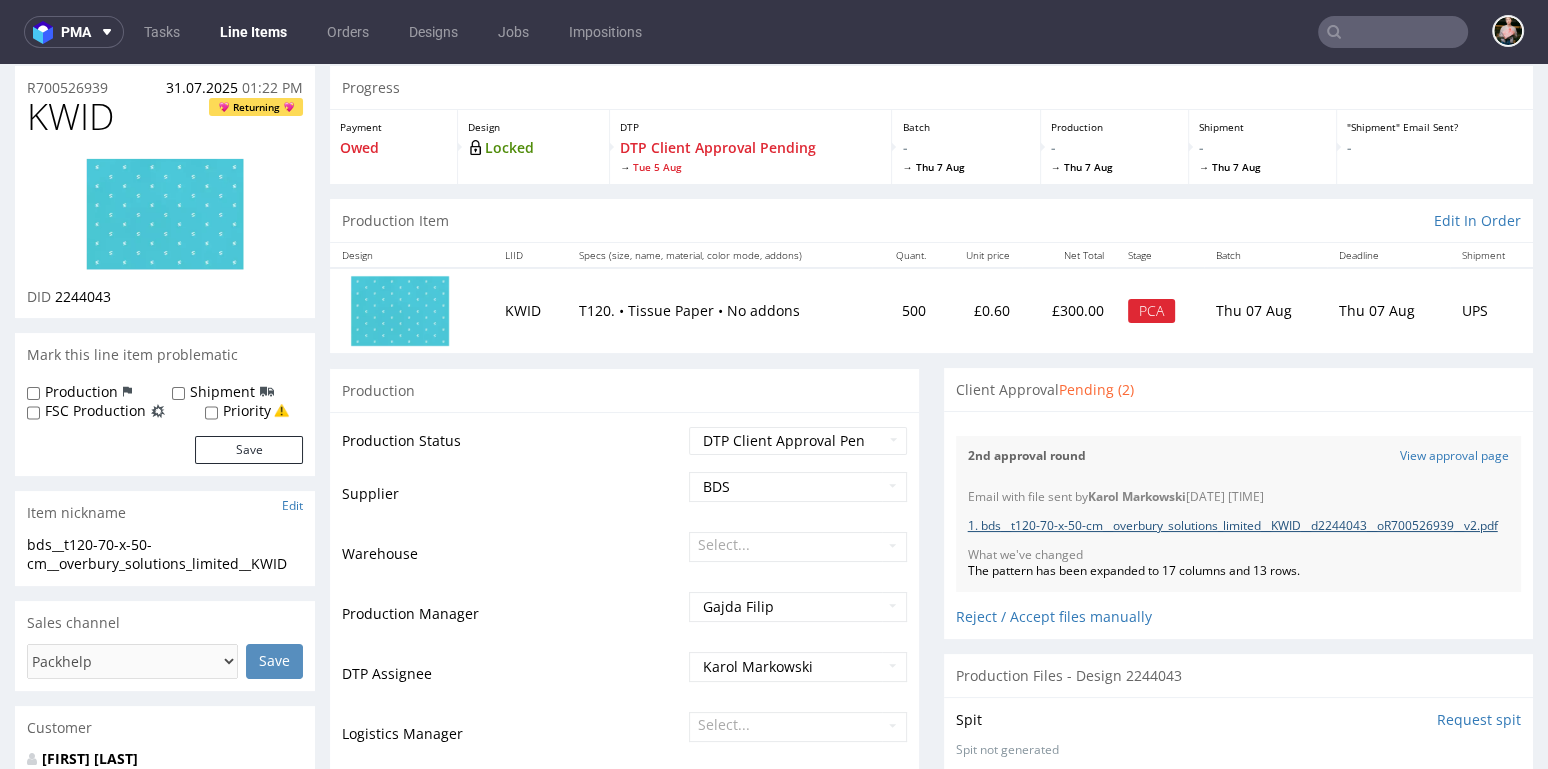 scroll, scrollTop: 128, scrollLeft: 0, axis: vertical 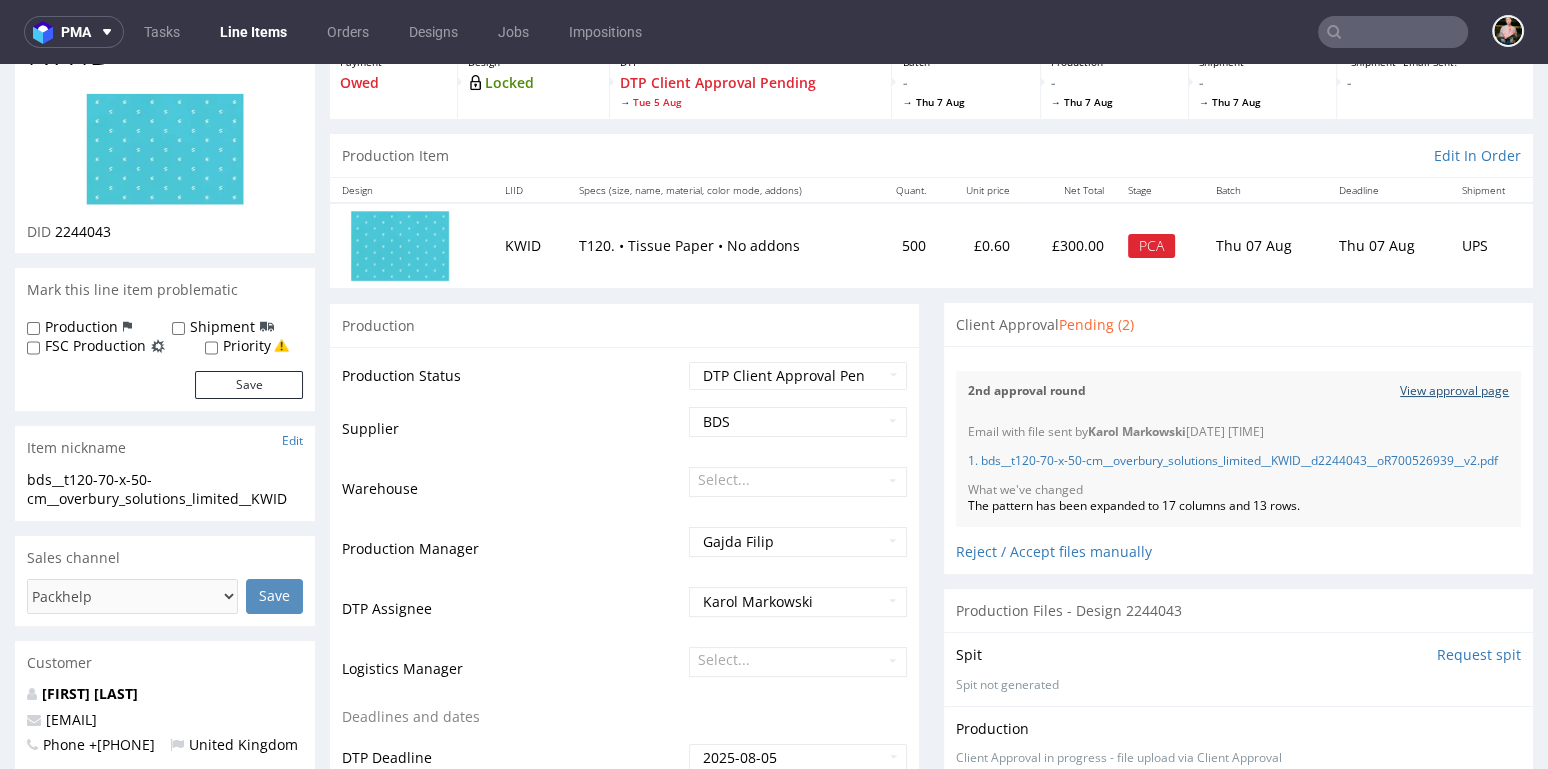 click on "View approval page" at bounding box center (1454, 391) 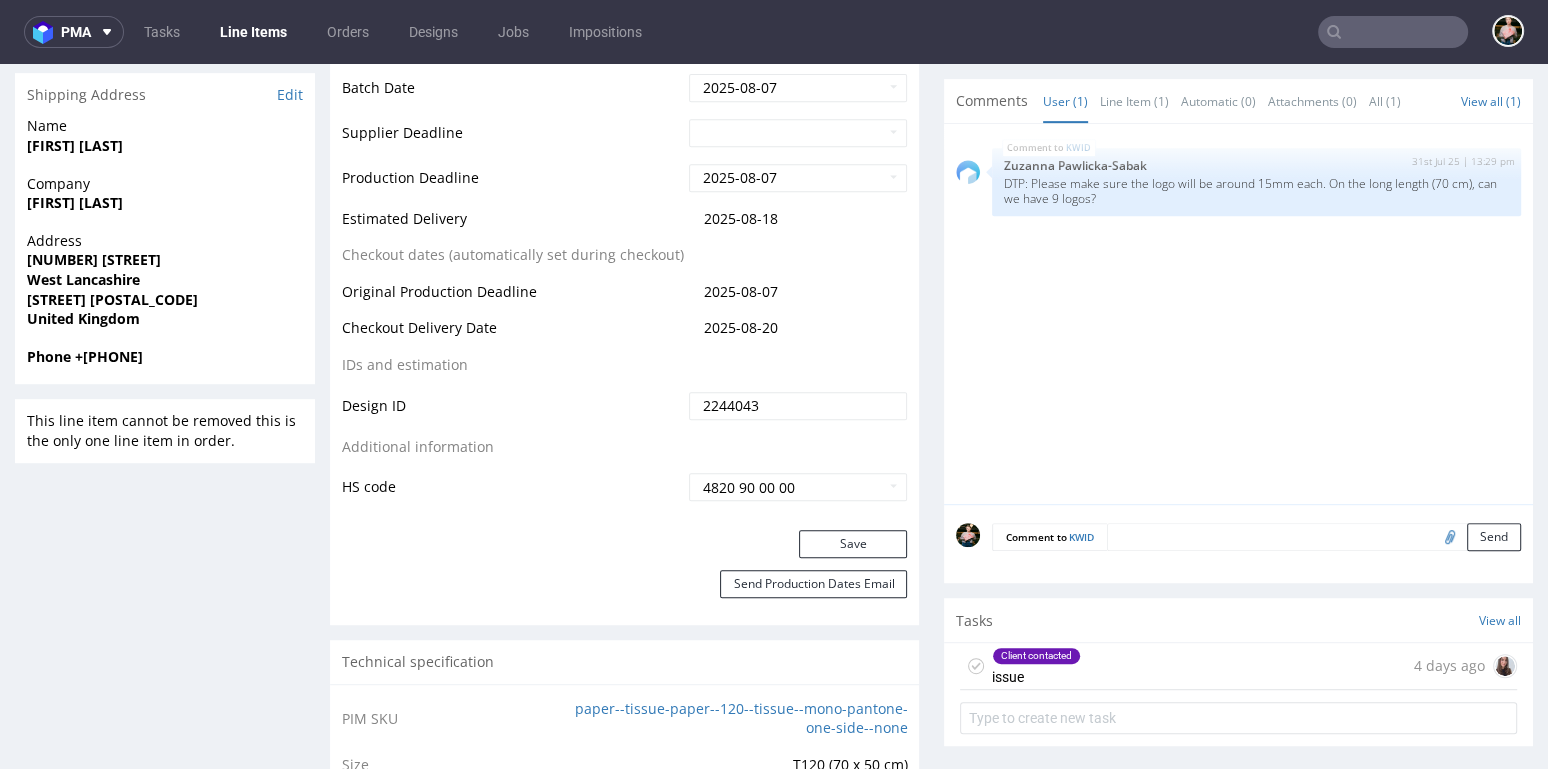 scroll, scrollTop: 952, scrollLeft: 0, axis: vertical 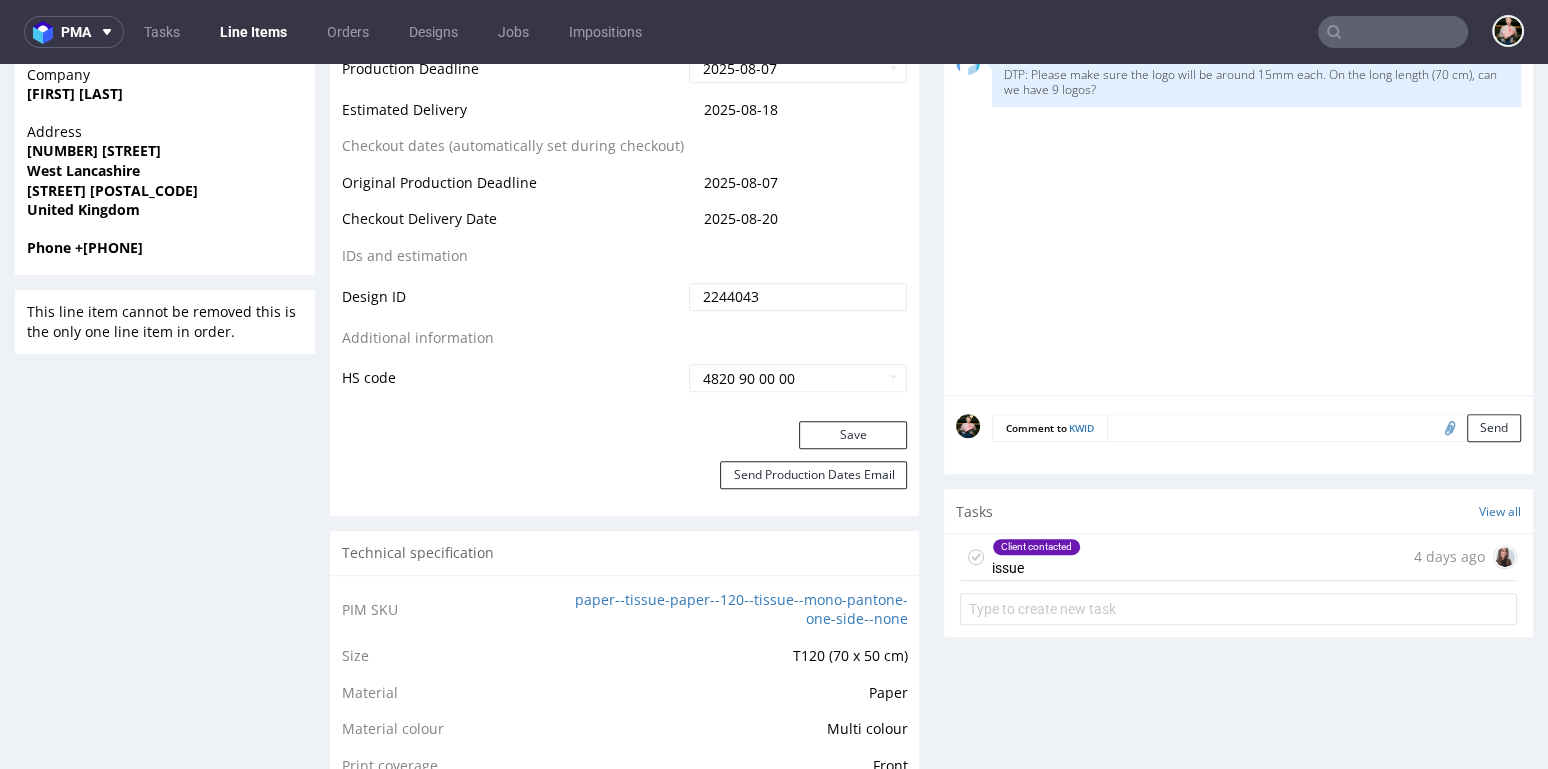 click on "Client contacted issue 4 days ago" at bounding box center [1238, 557] 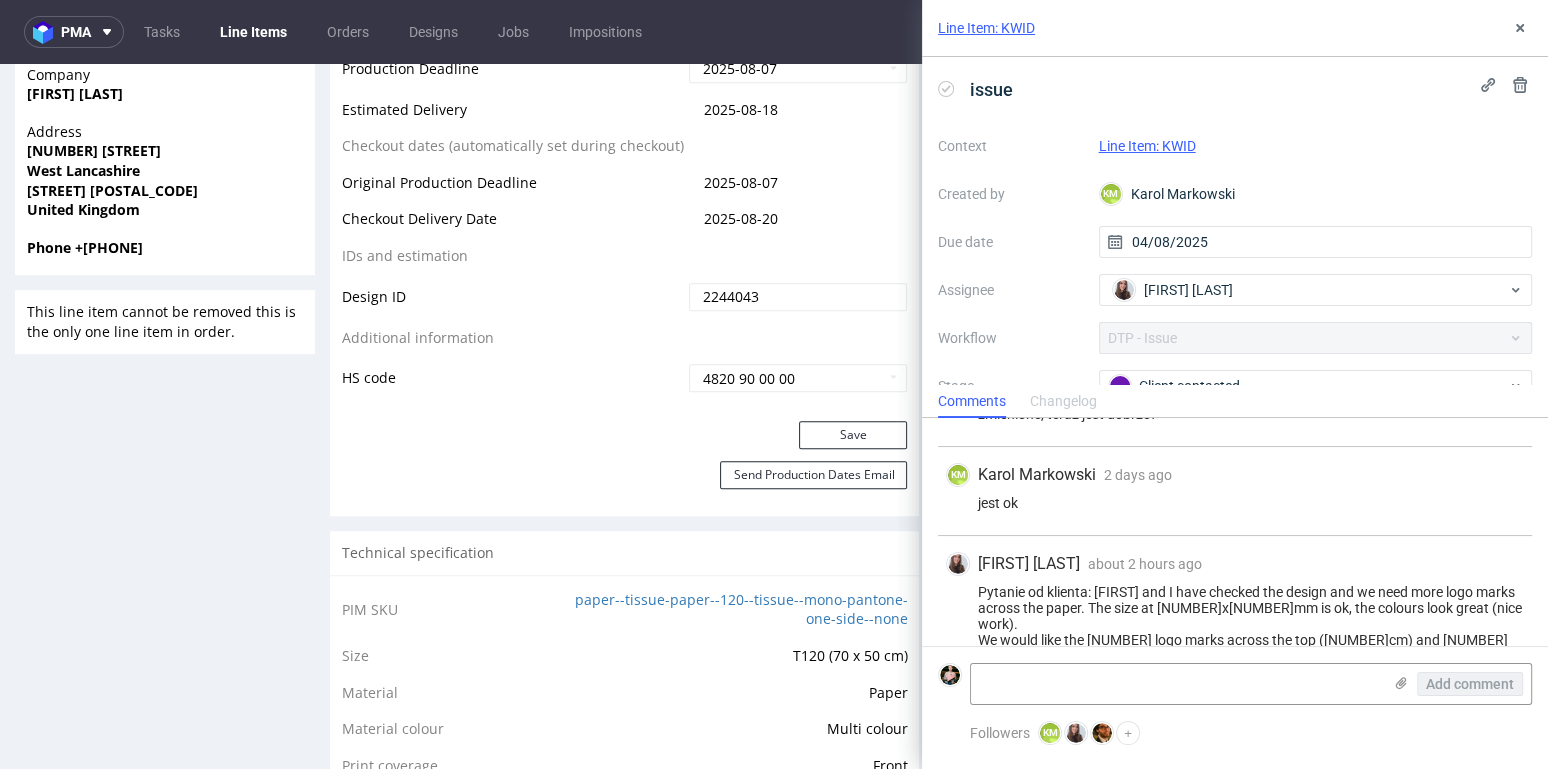 scroll, scrollTop: 950, scrollLeft: 0, axis: vertical 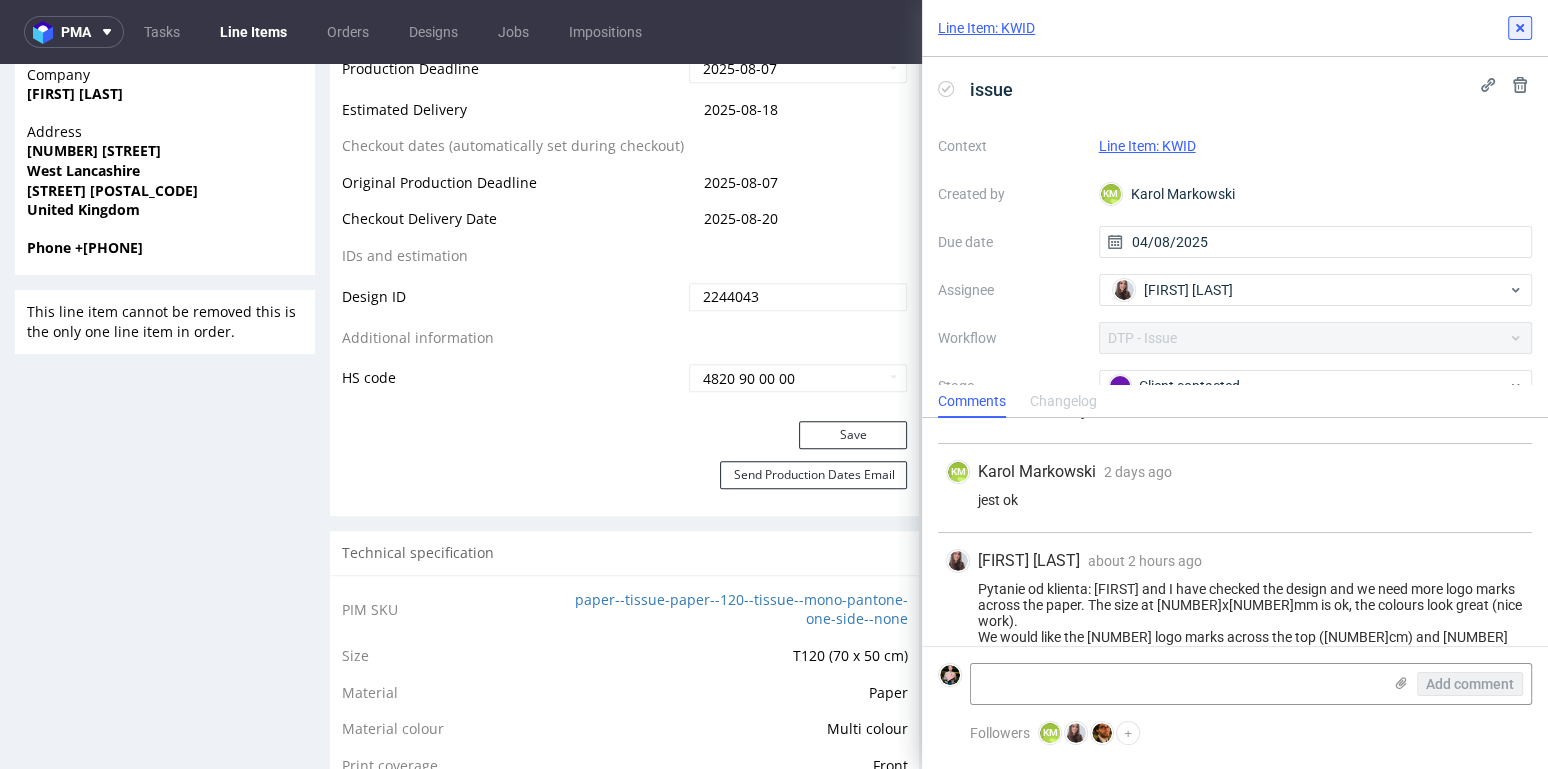 click 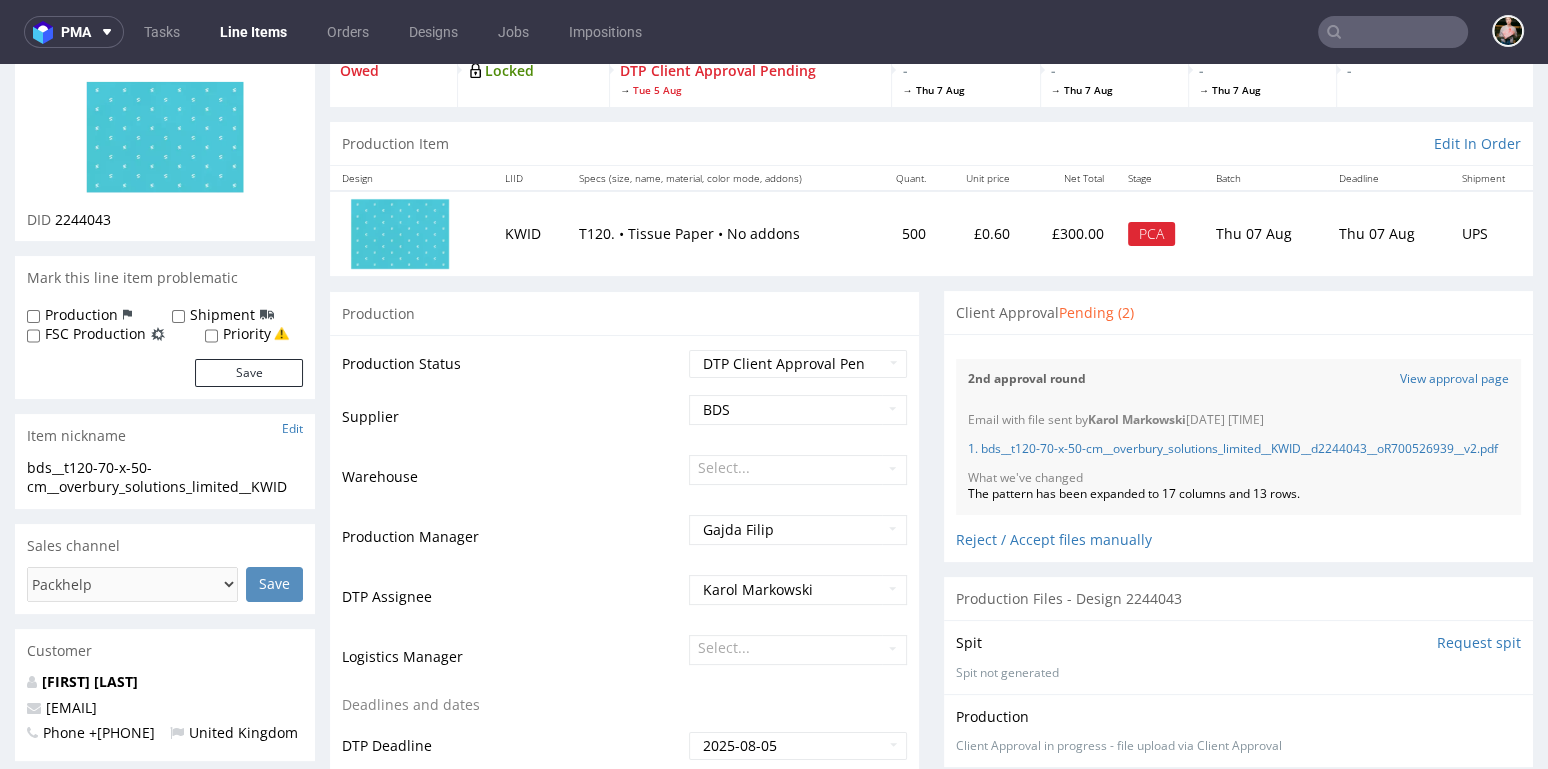 scroll, scrollTop: 136, scrollLeft: 0, axis: vertical 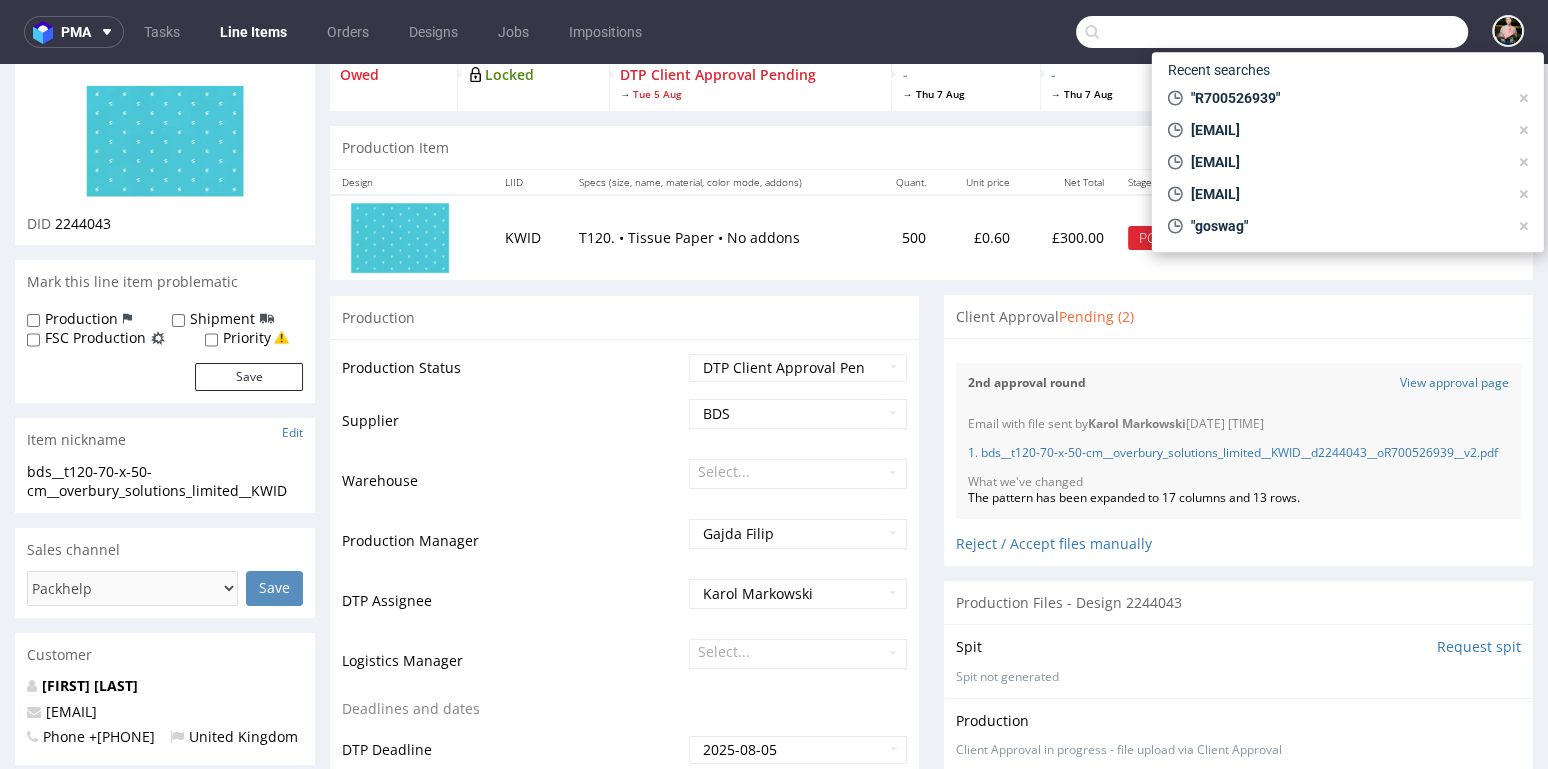 click at bounding box center (1272, 32) 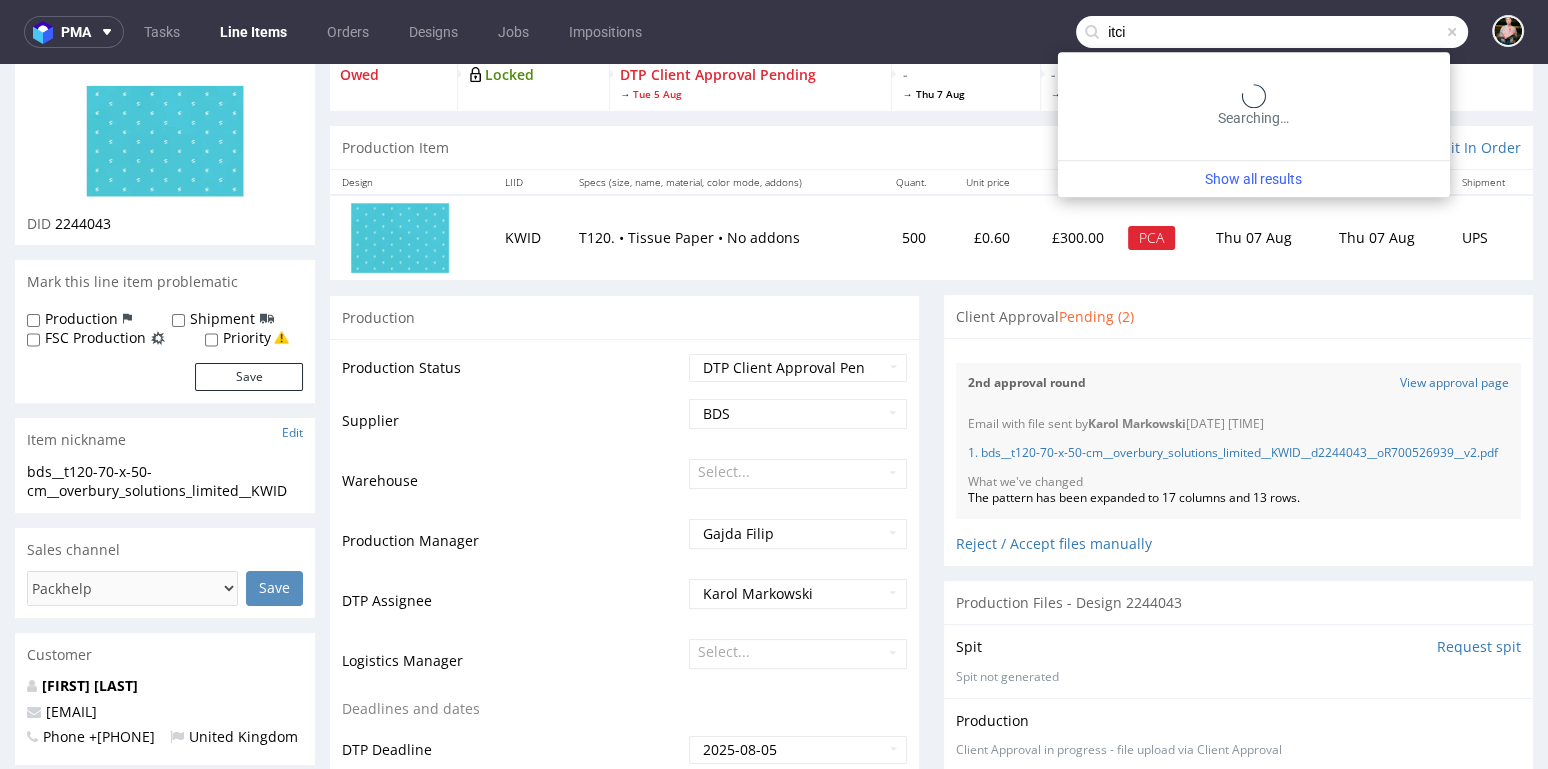 type on "itci" 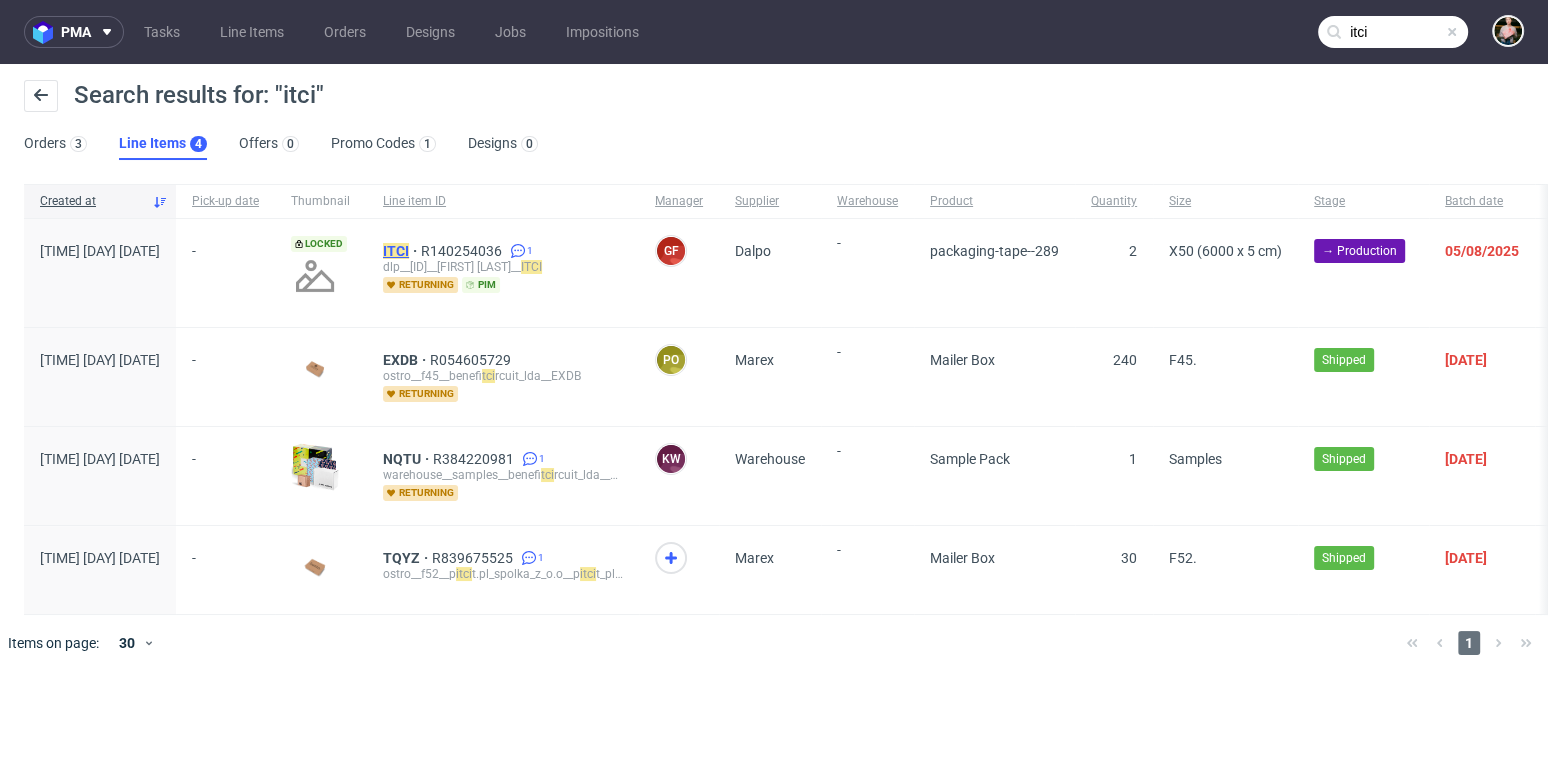 click on "ITCI" 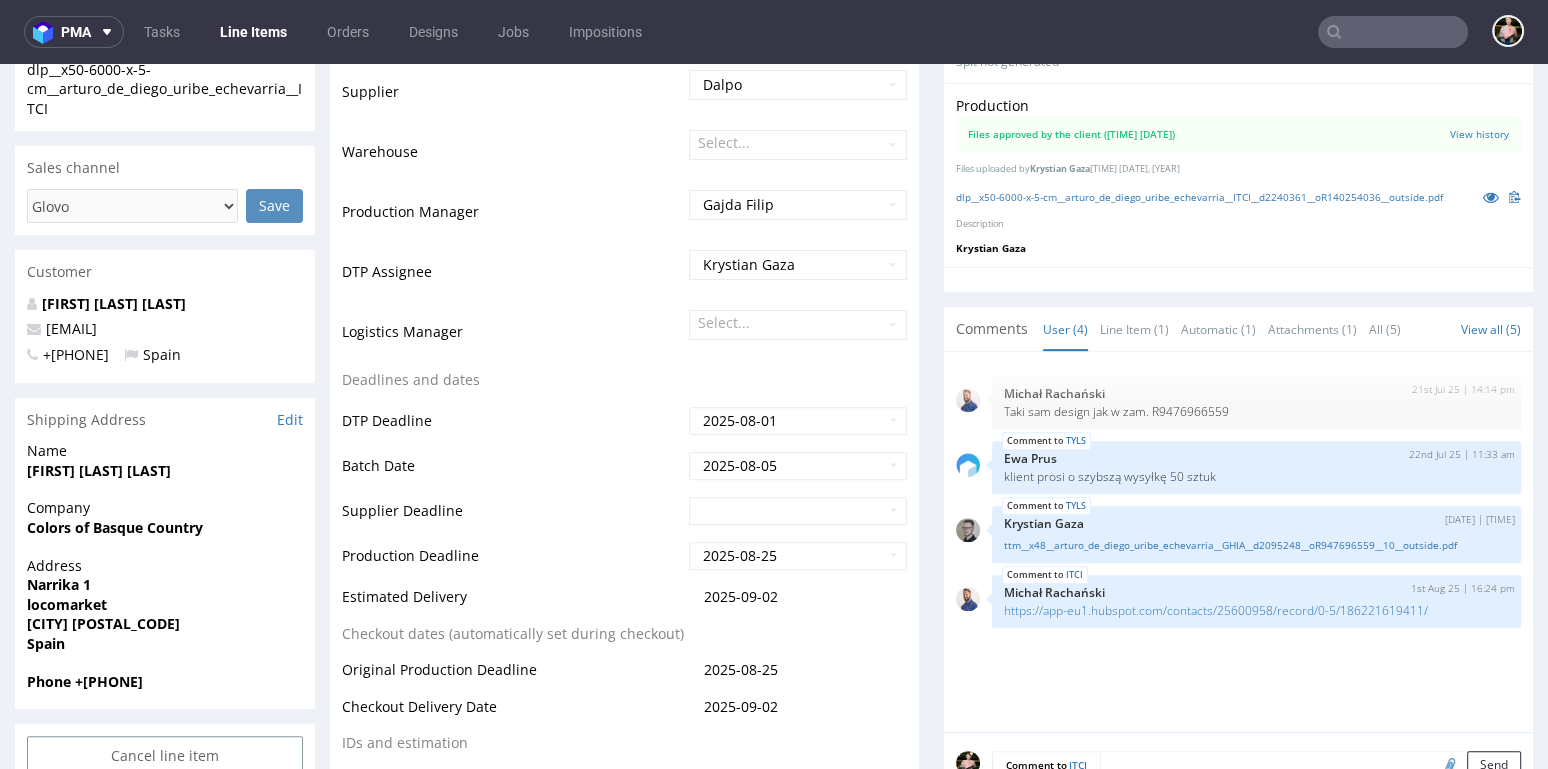 scroll, scrollTop: 0, scrollLeft: 0, axis: both 